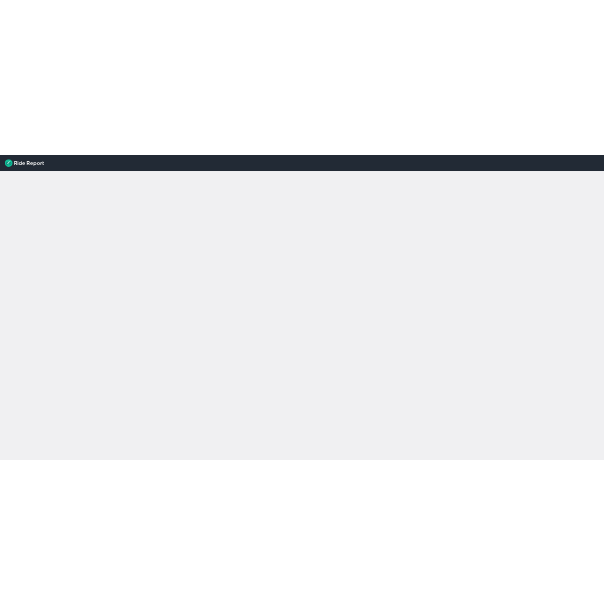 scroll, scrollTop: 0, scrollLeft: 0, axis: both 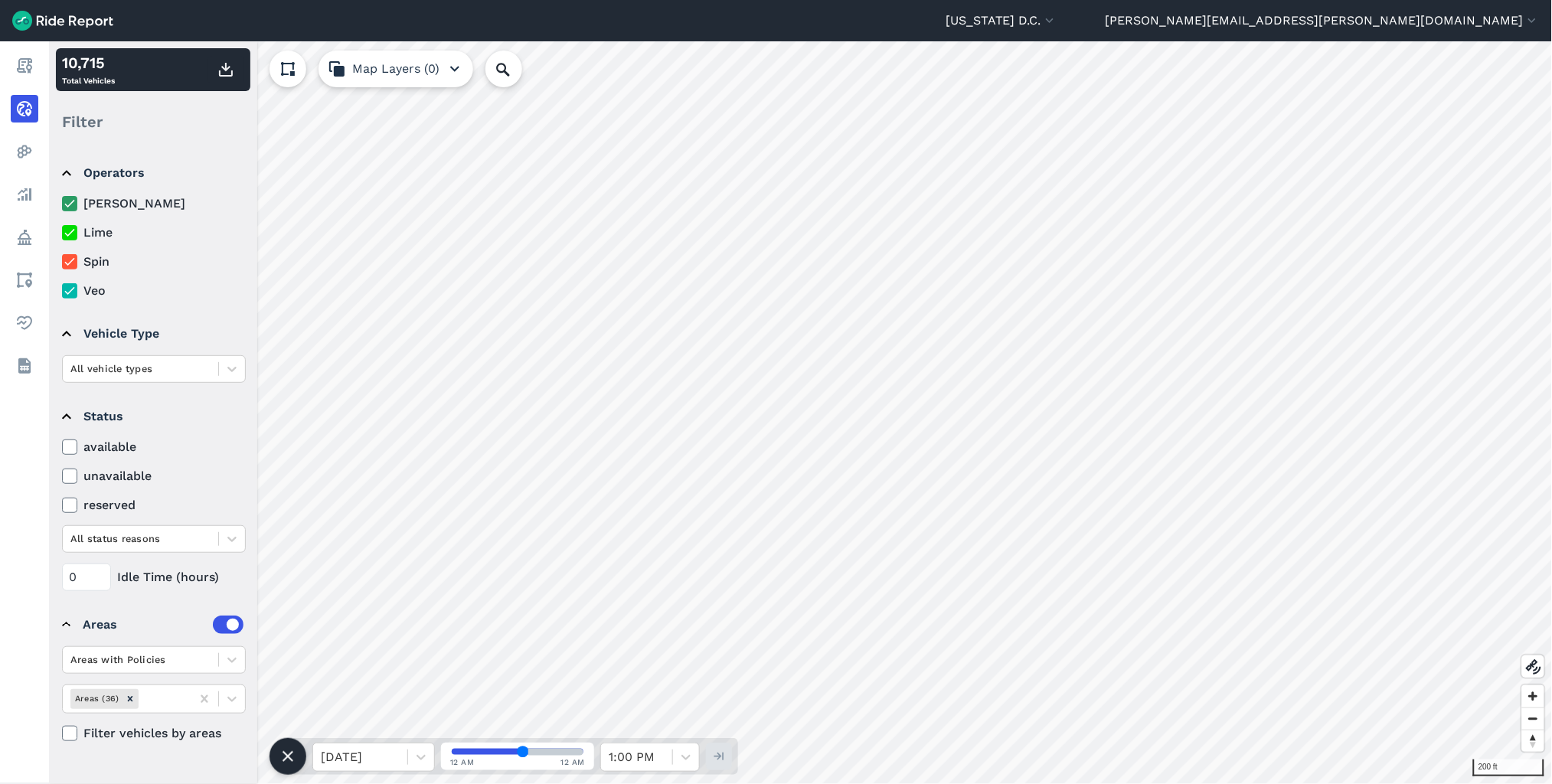 click on "[US_STATE] D.C. Capital Bikeshare [US_STATE][GEOGRAPHIC_DATA] [PERSON_NAME][EMAIL_ADDRESS][PERSON_NAME][DOMAIN_NAME] Settings Terms Sign Out Report Realtime Heatmaps Analyze Policy Areas Health Datasets 200 ft 10,715 Total Vehicles Filter Operators [PERSON_NAME] Lime Spin Veo Vehicle Type All vehicle types Status available unavailable reserved All status reasons 0 Idle Time (hours) Areas Areas with Policies Areas (36) Filter vehicles by areas Map Layers (0) [DATE] 12 AM 12 AM 1:00 PM left right up" at bounding box center [776, 392] 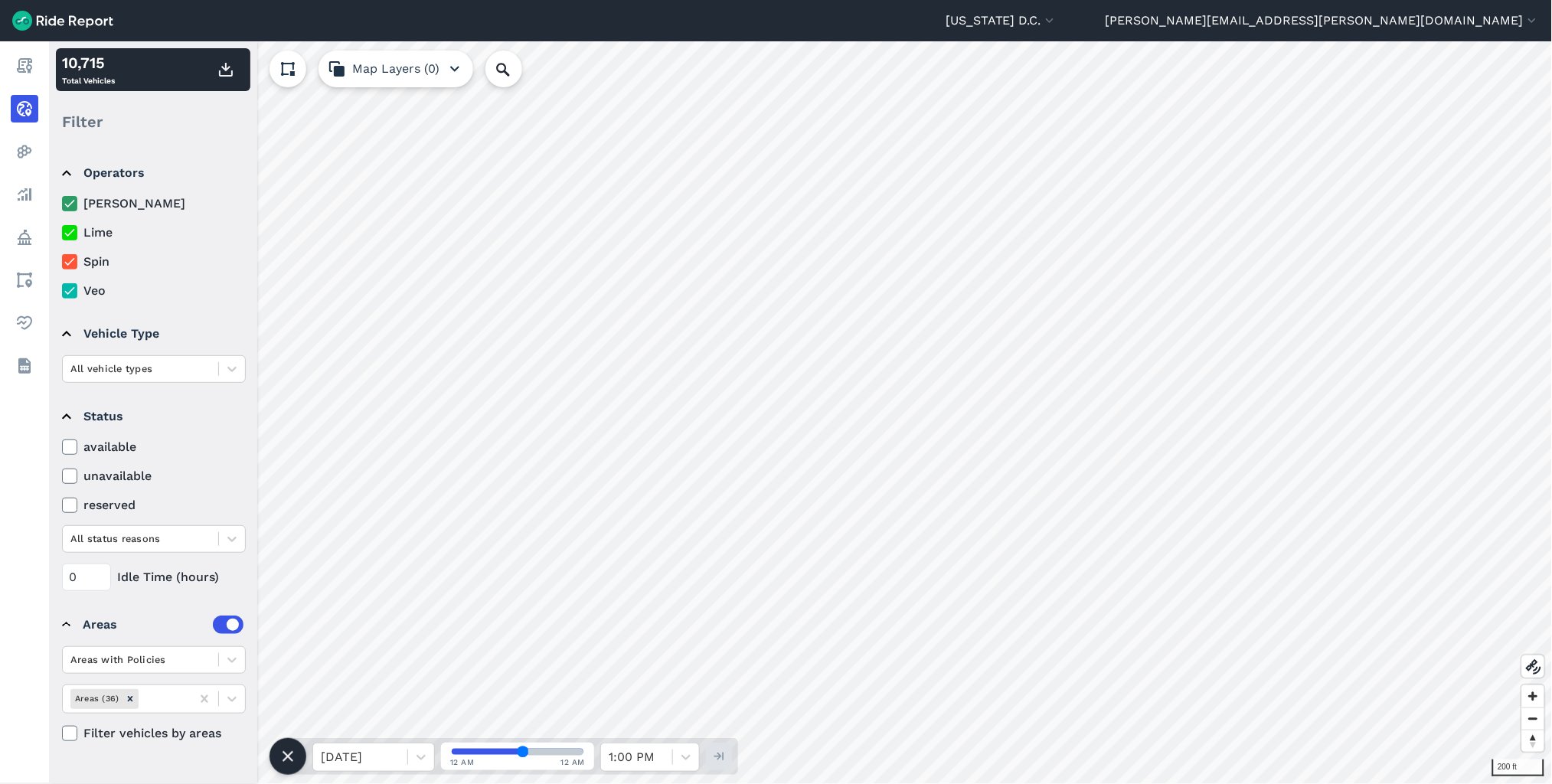 drag, startPoint x: 71, startPoint y: 203, endPoint x: 70, endPoint y: 263, distance: 60.00833 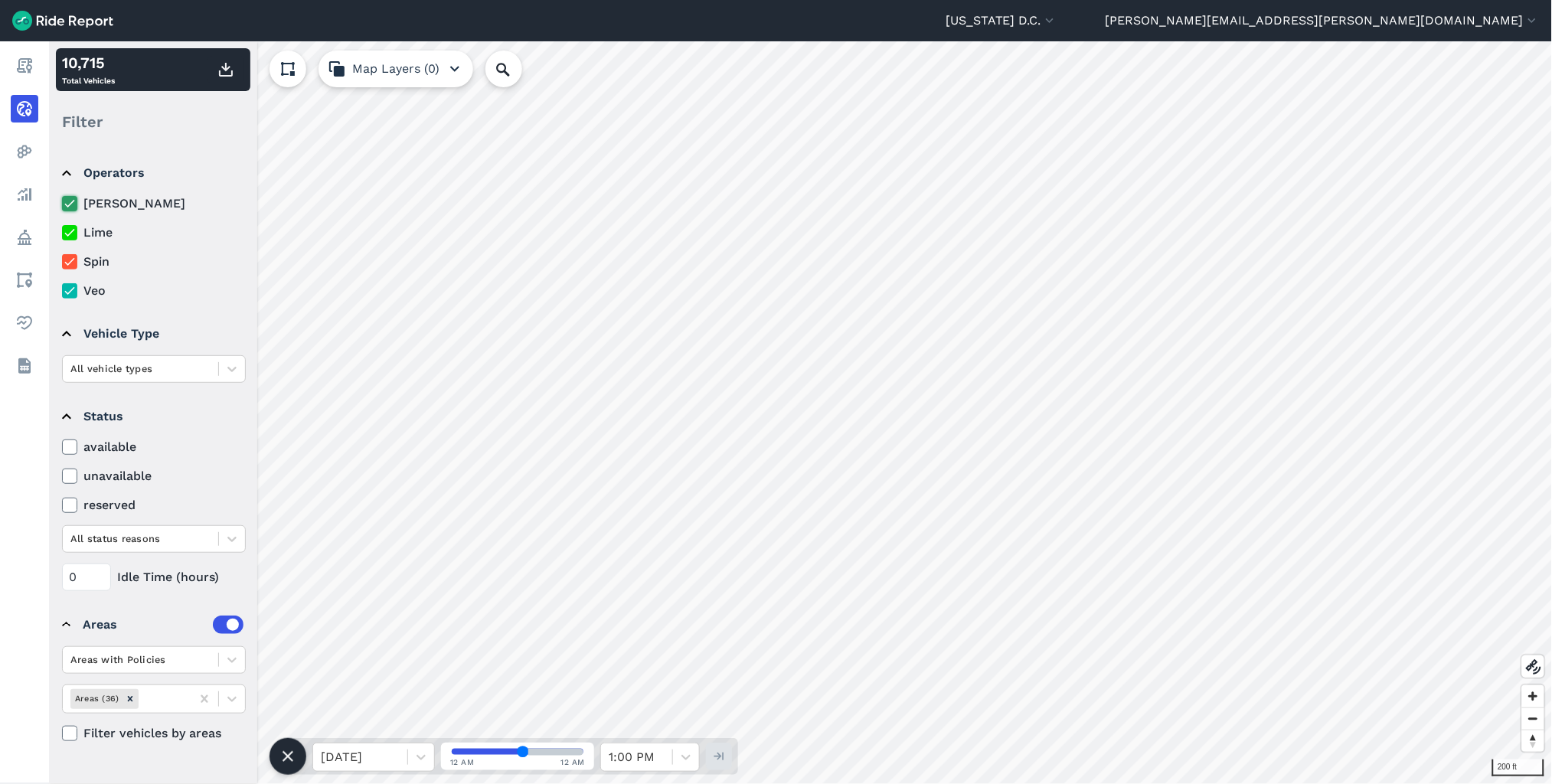 click on "[PERSON_NAME]" at bounding box center [62, 199] 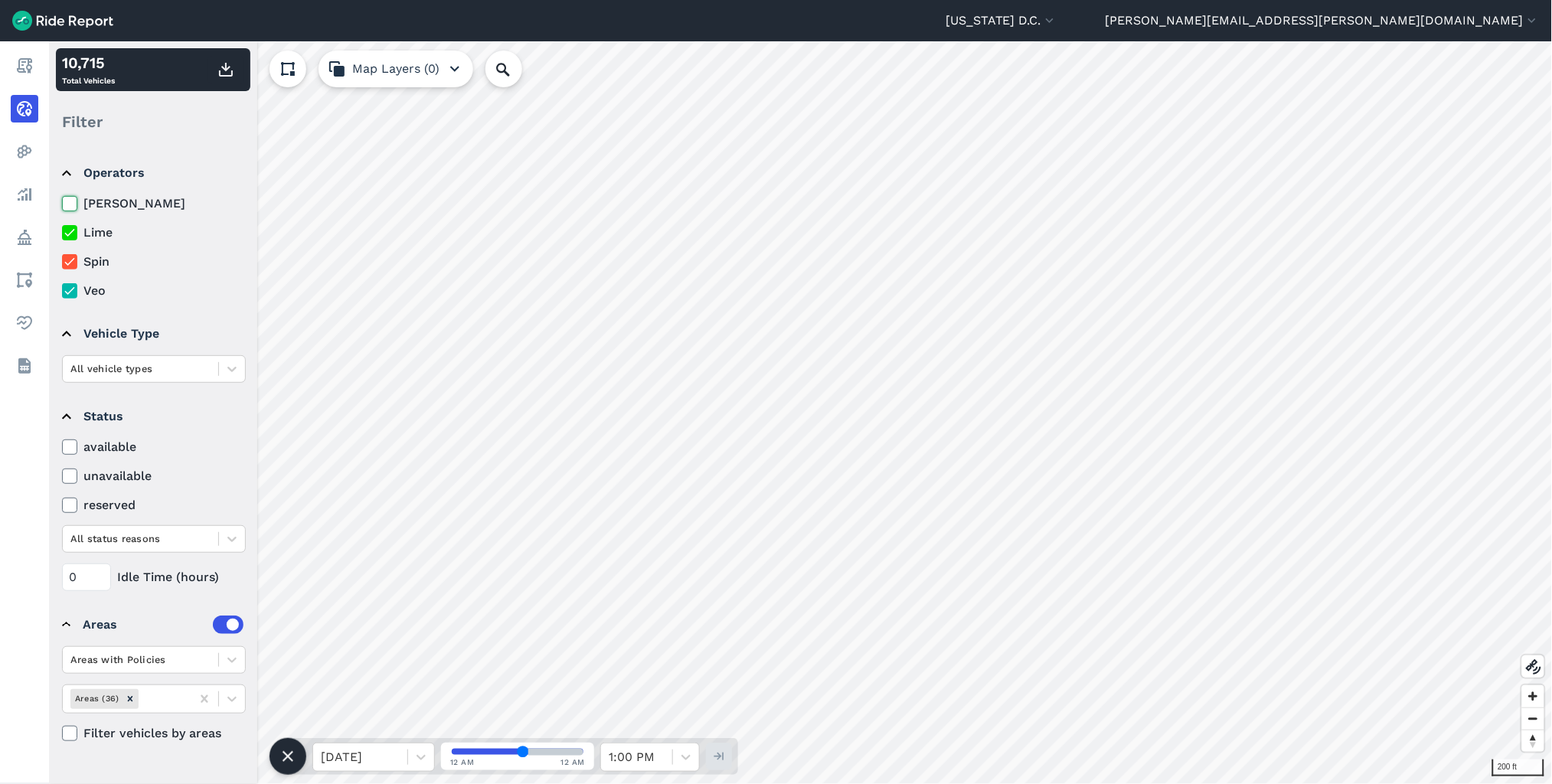click 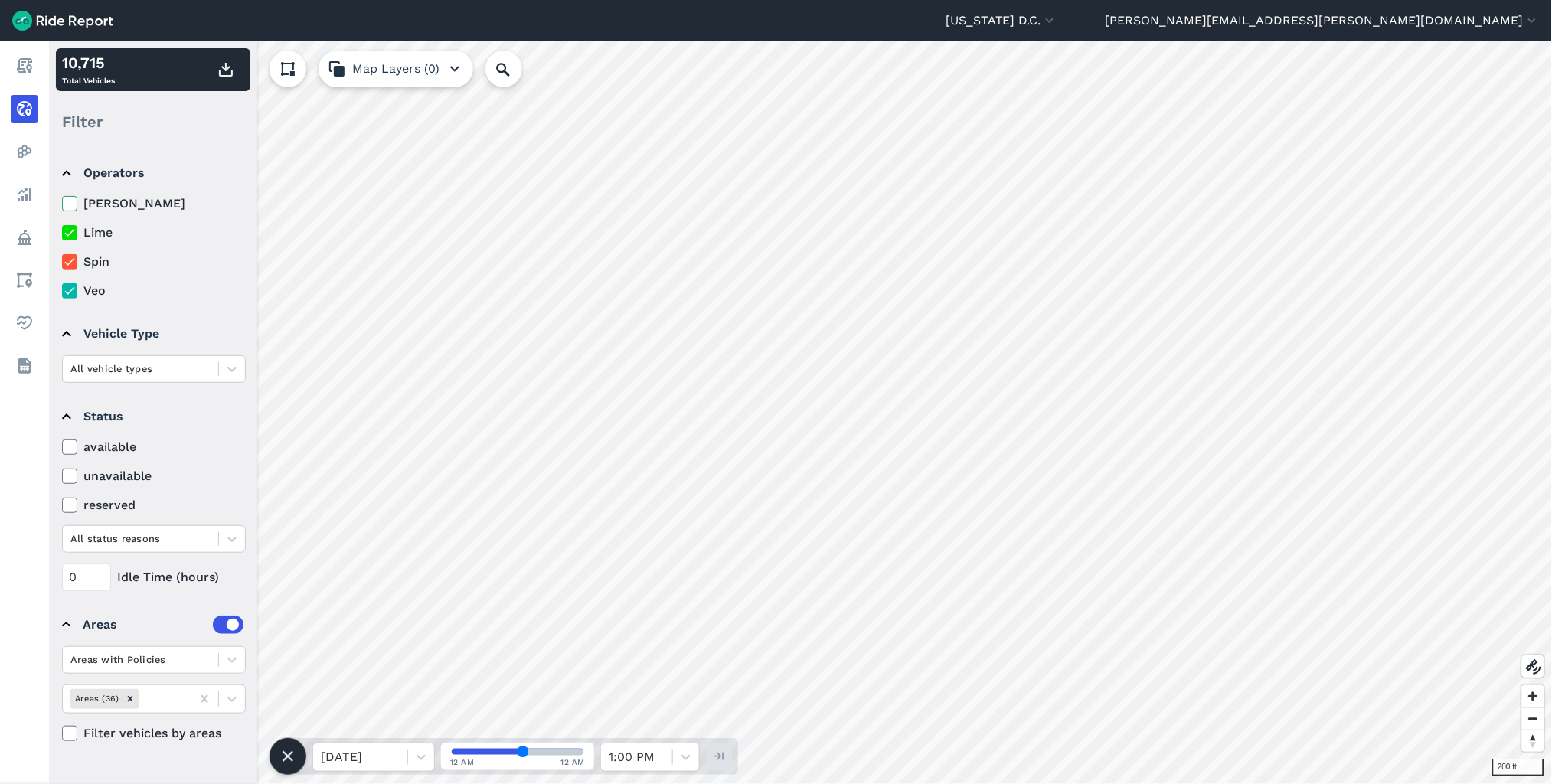 click on "Lime" at bounding box center [62, 228] 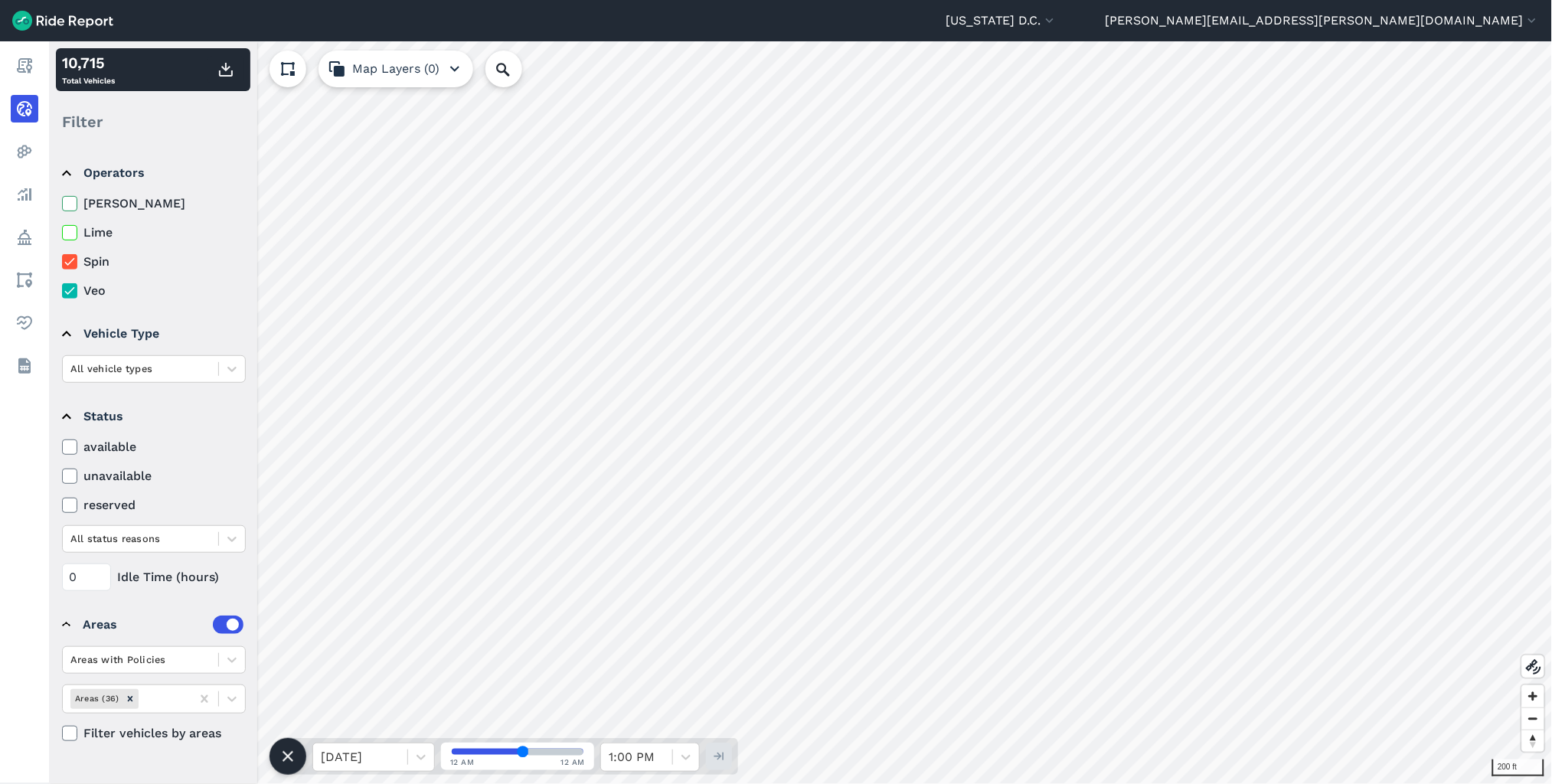click 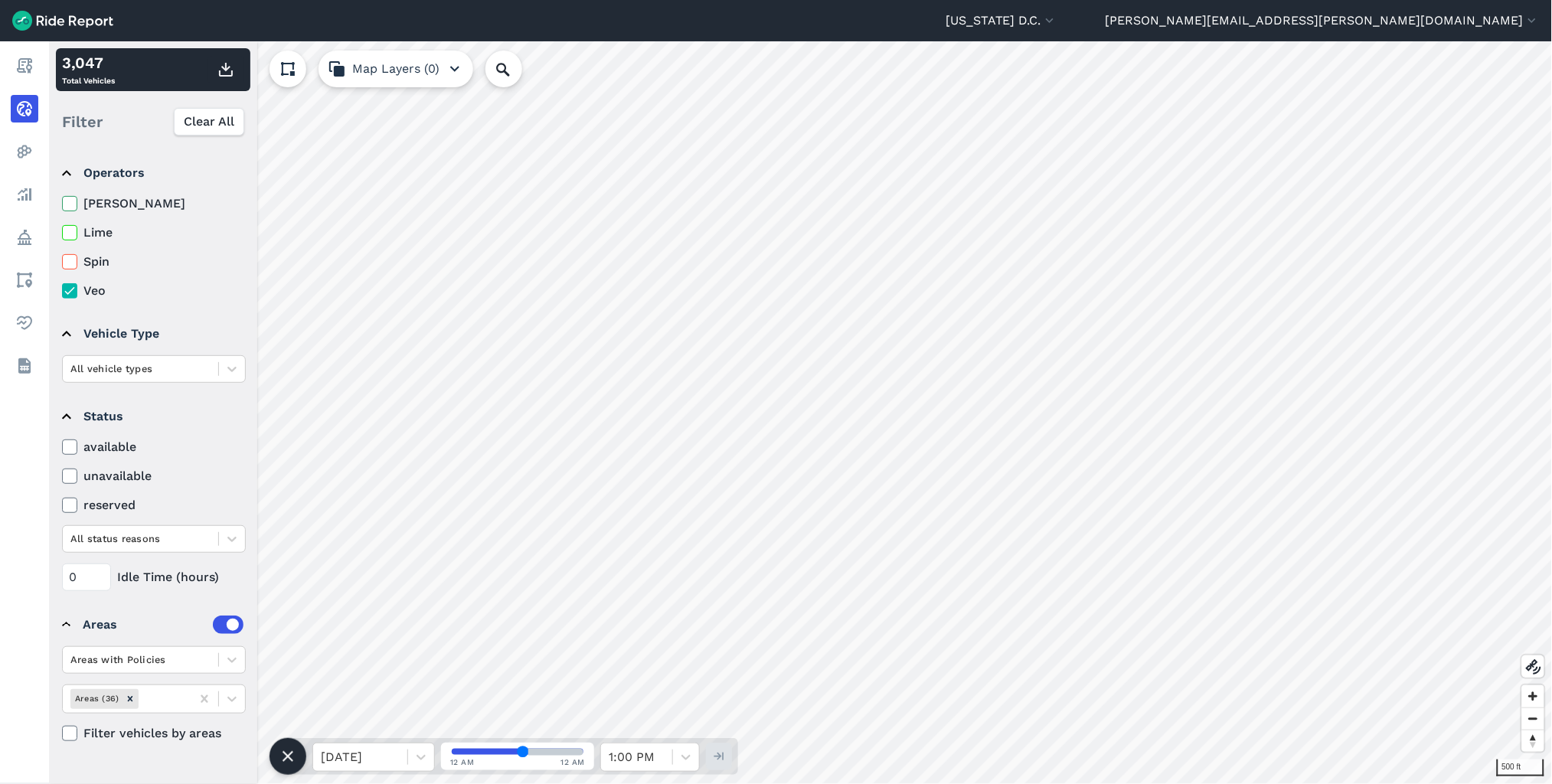 click 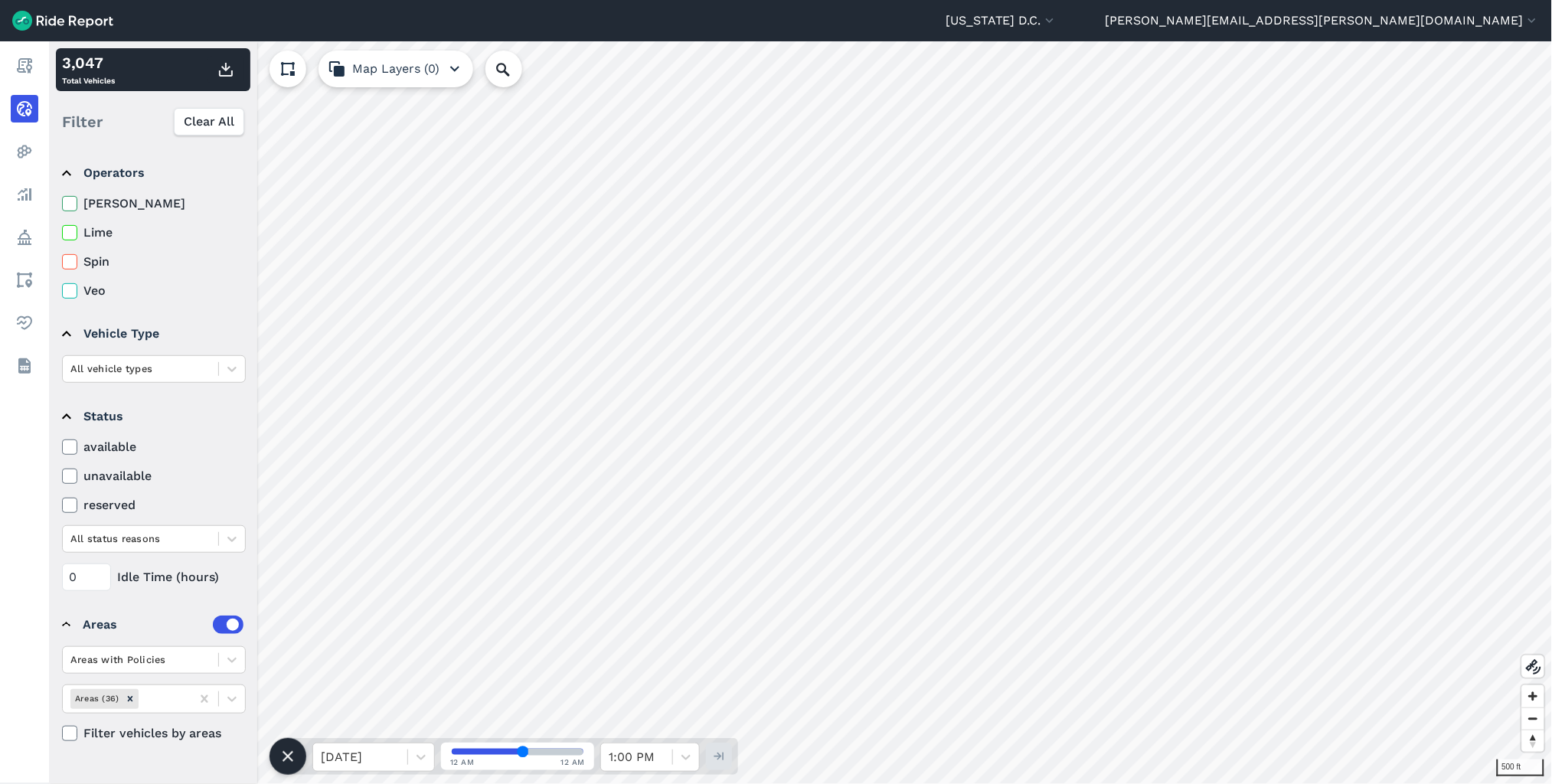 click 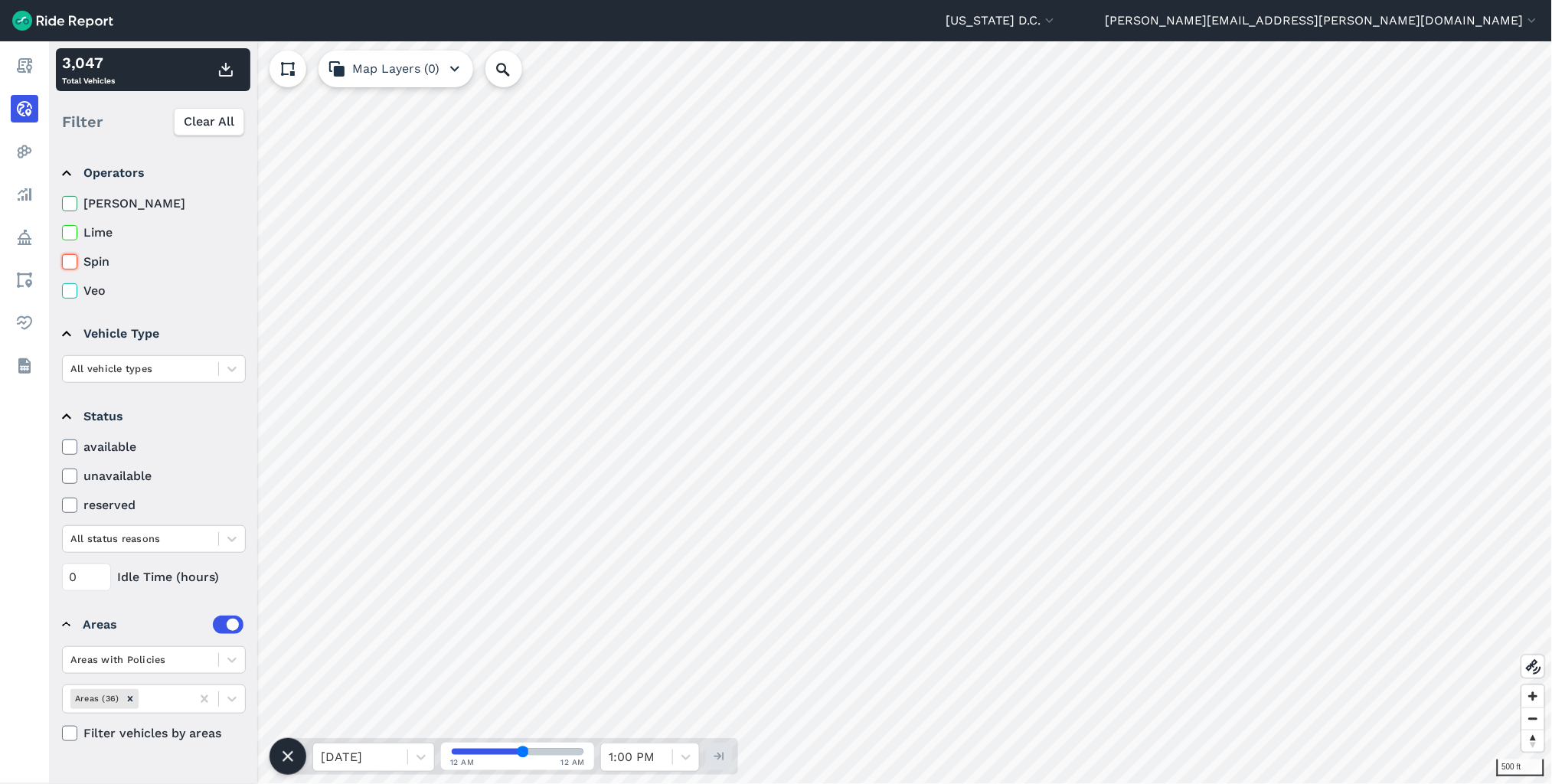 click on "Spin" at bounding box center [62, 257] 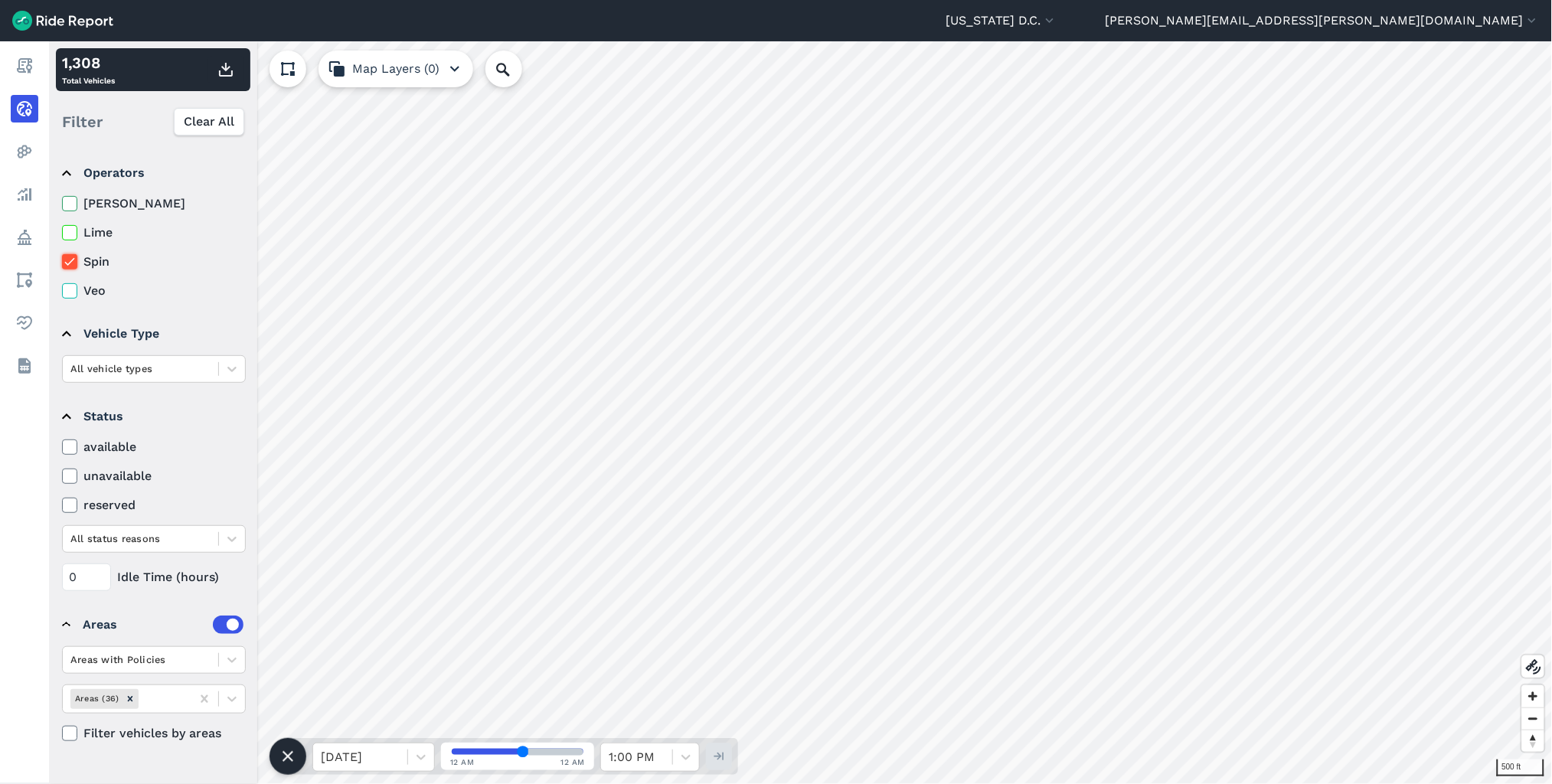 click 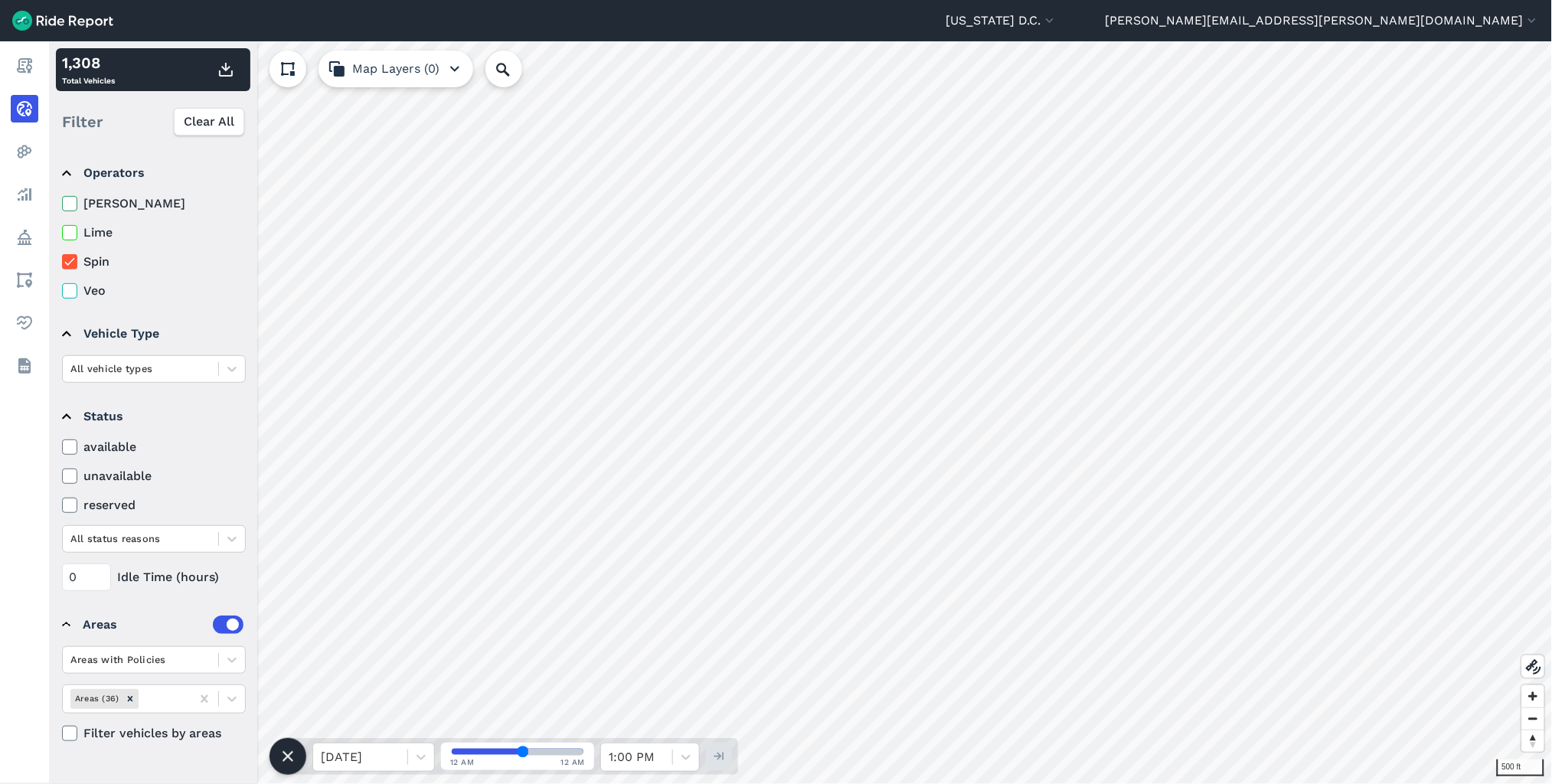 click on "Spin" at bounding box center [62, 257] 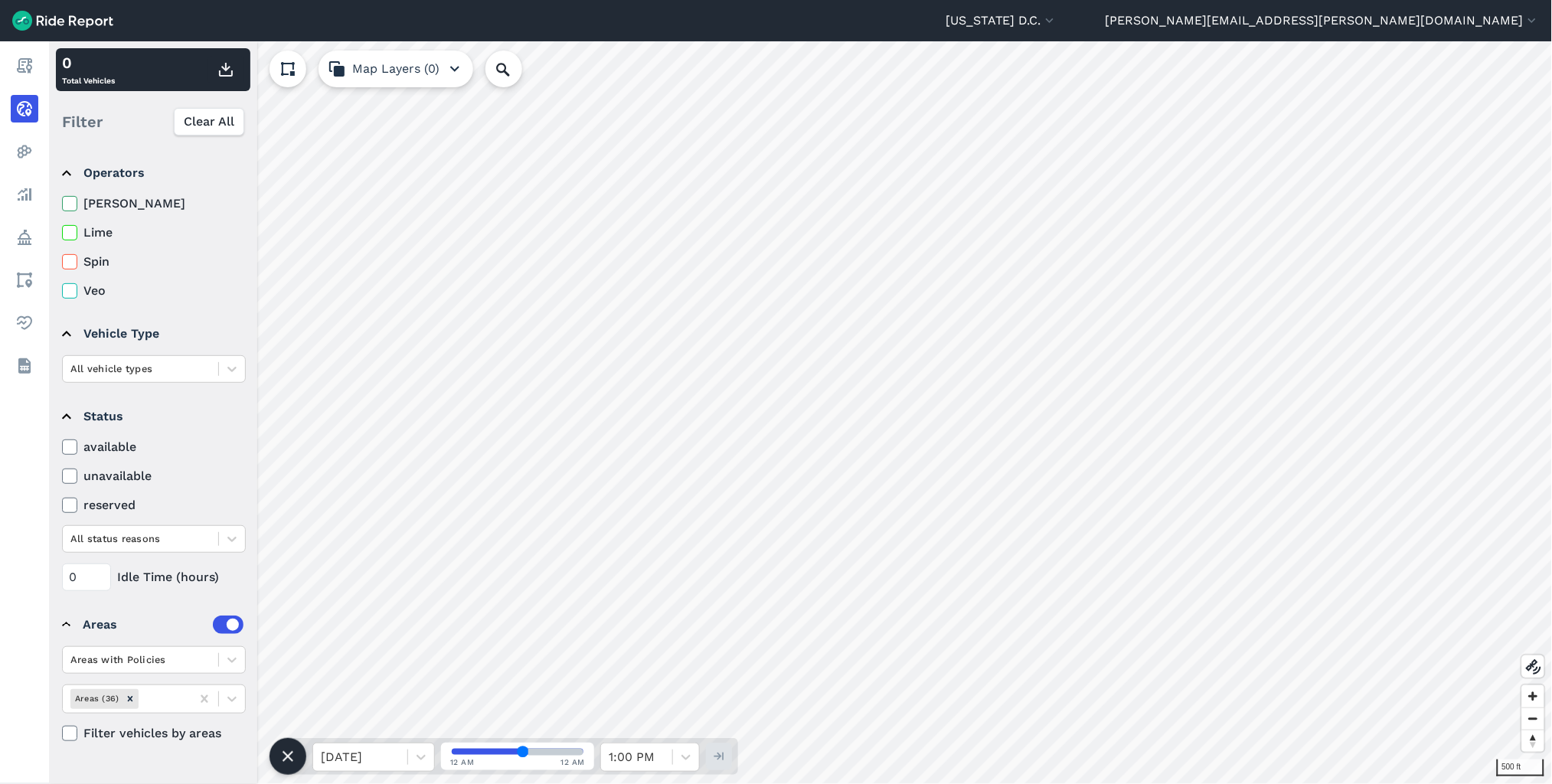 click 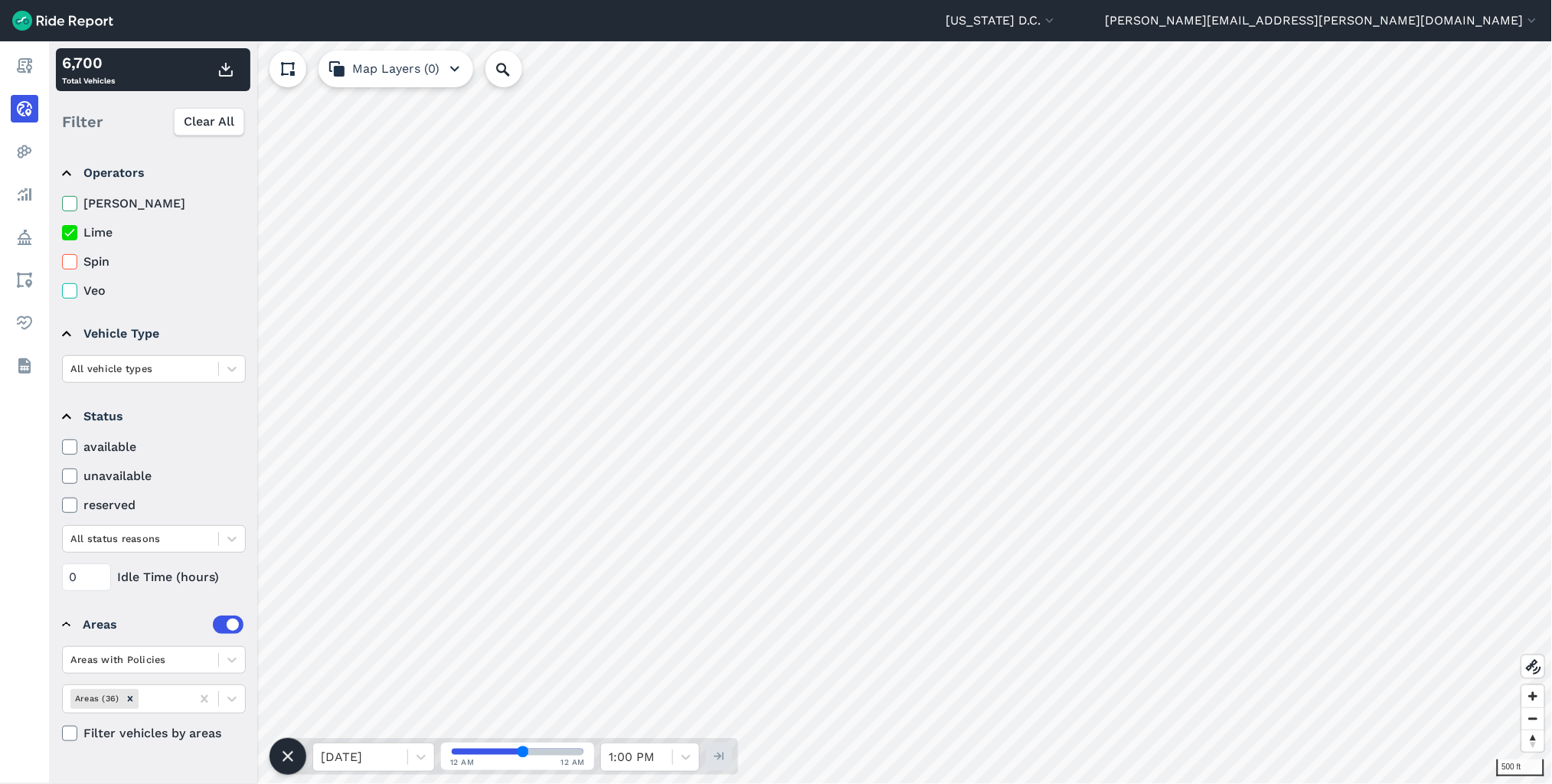 click 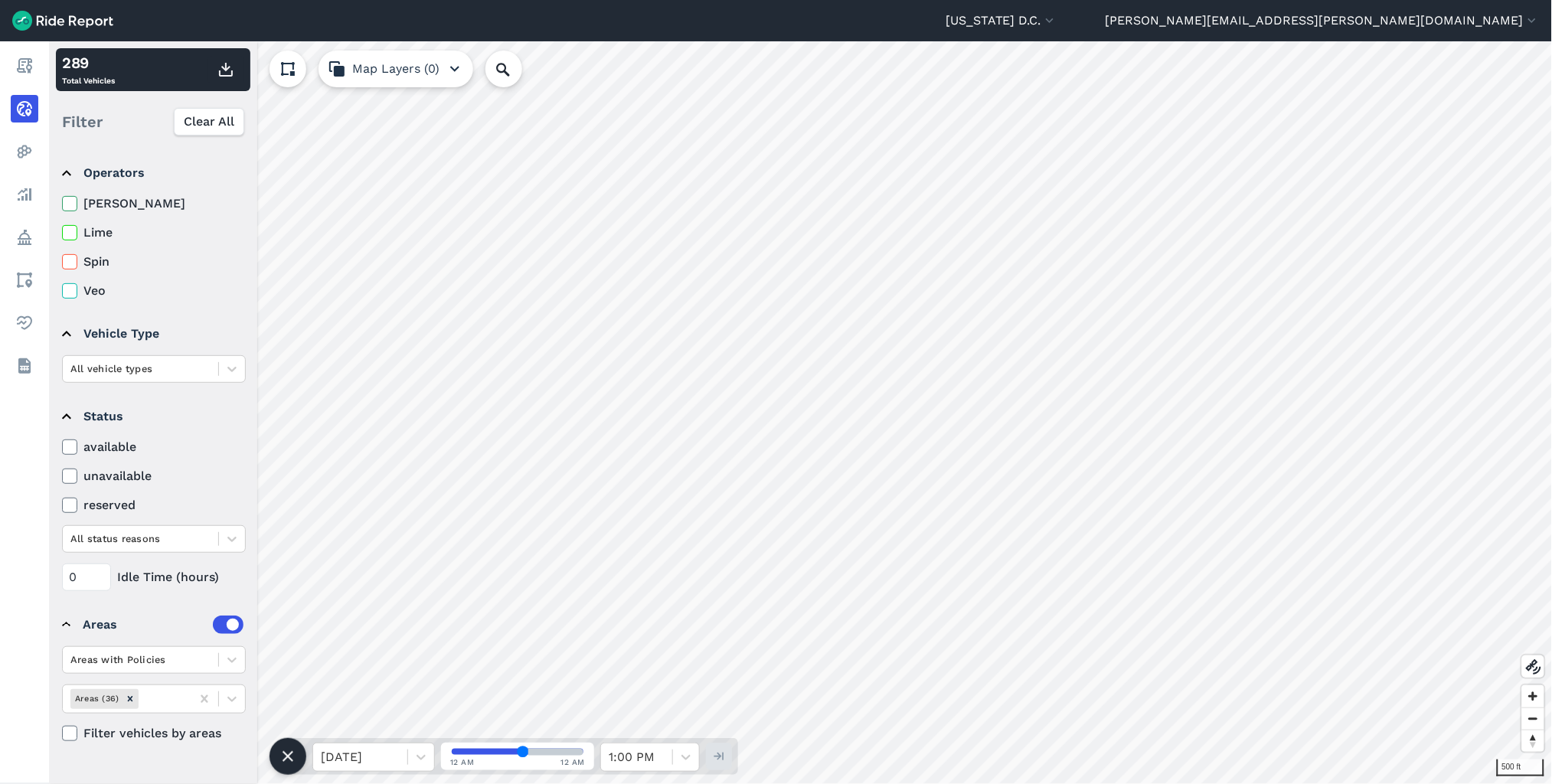 click 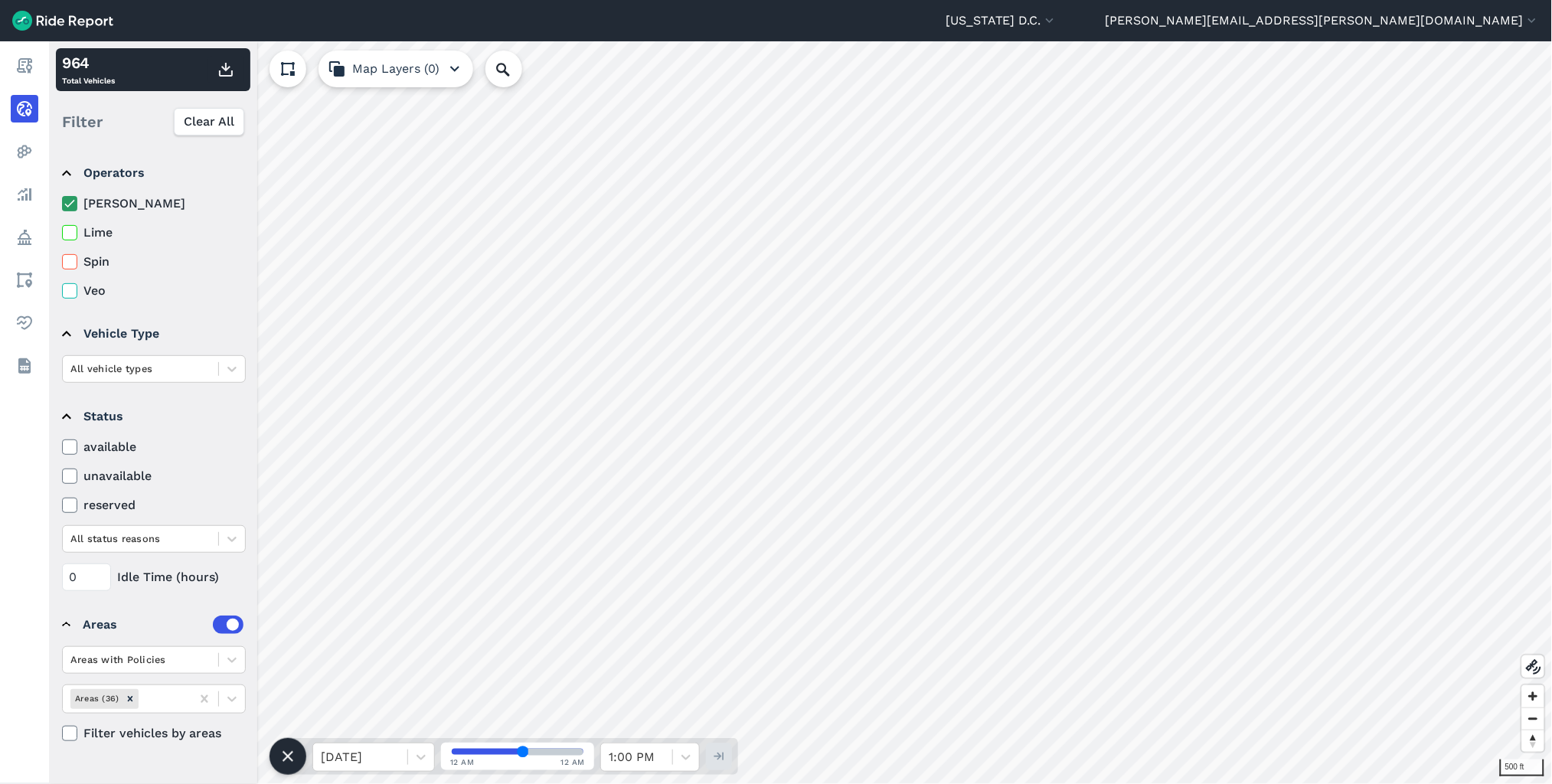 click on "[PERSON_NAME]" at bounding box center [154, 204] 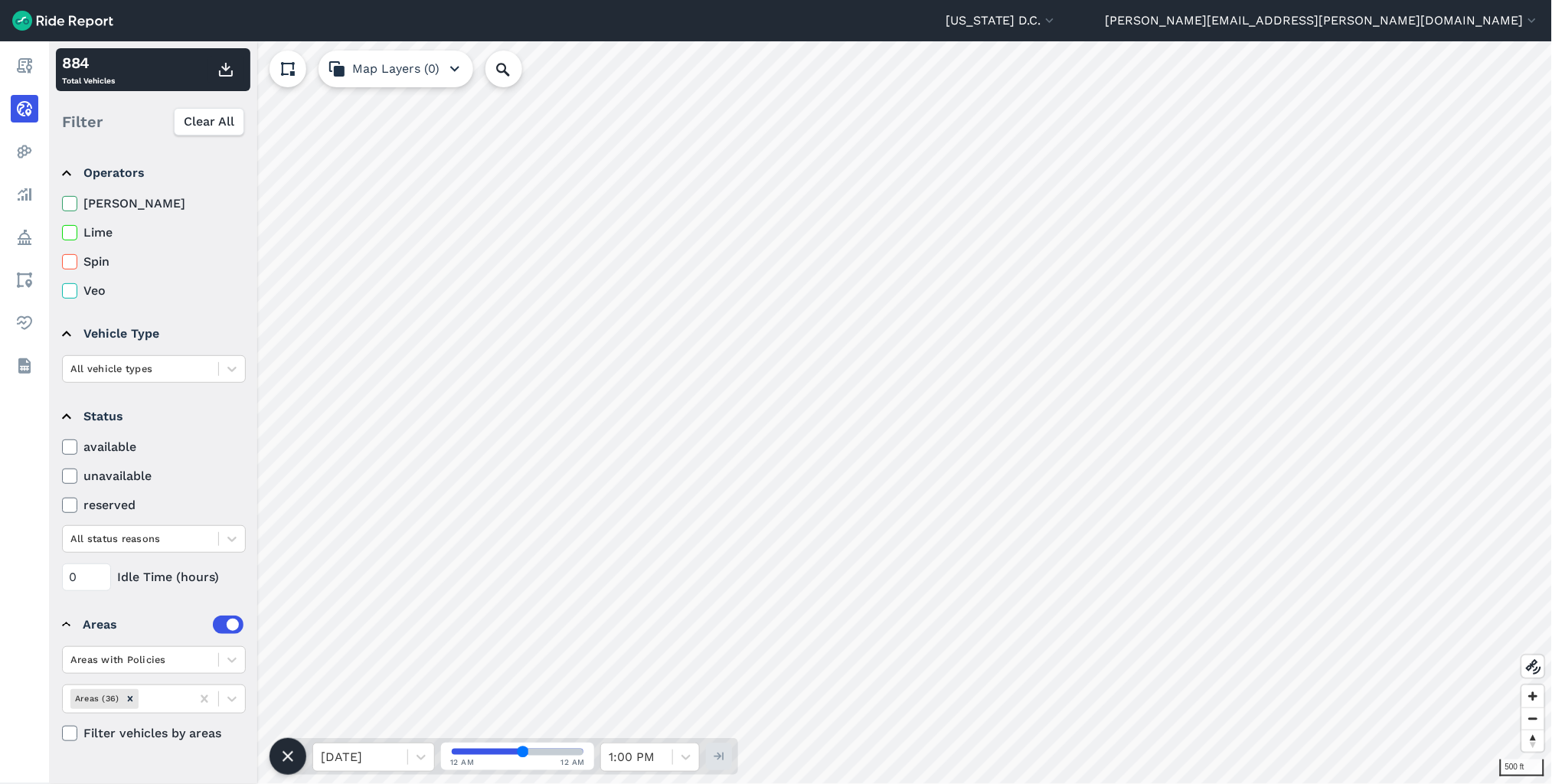 click 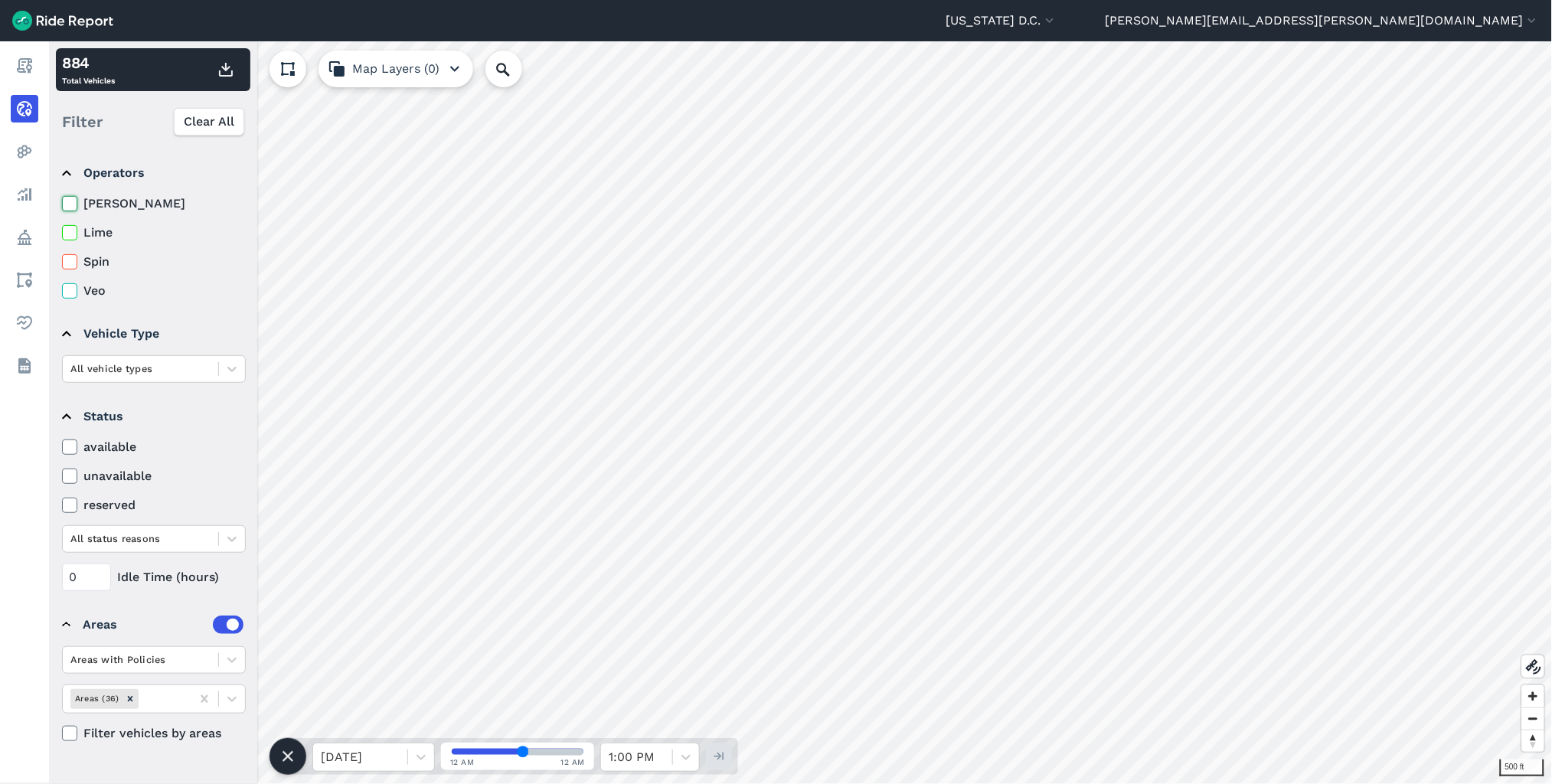 click on "[PERSON_NAME]" at bounding box center (62, 199) 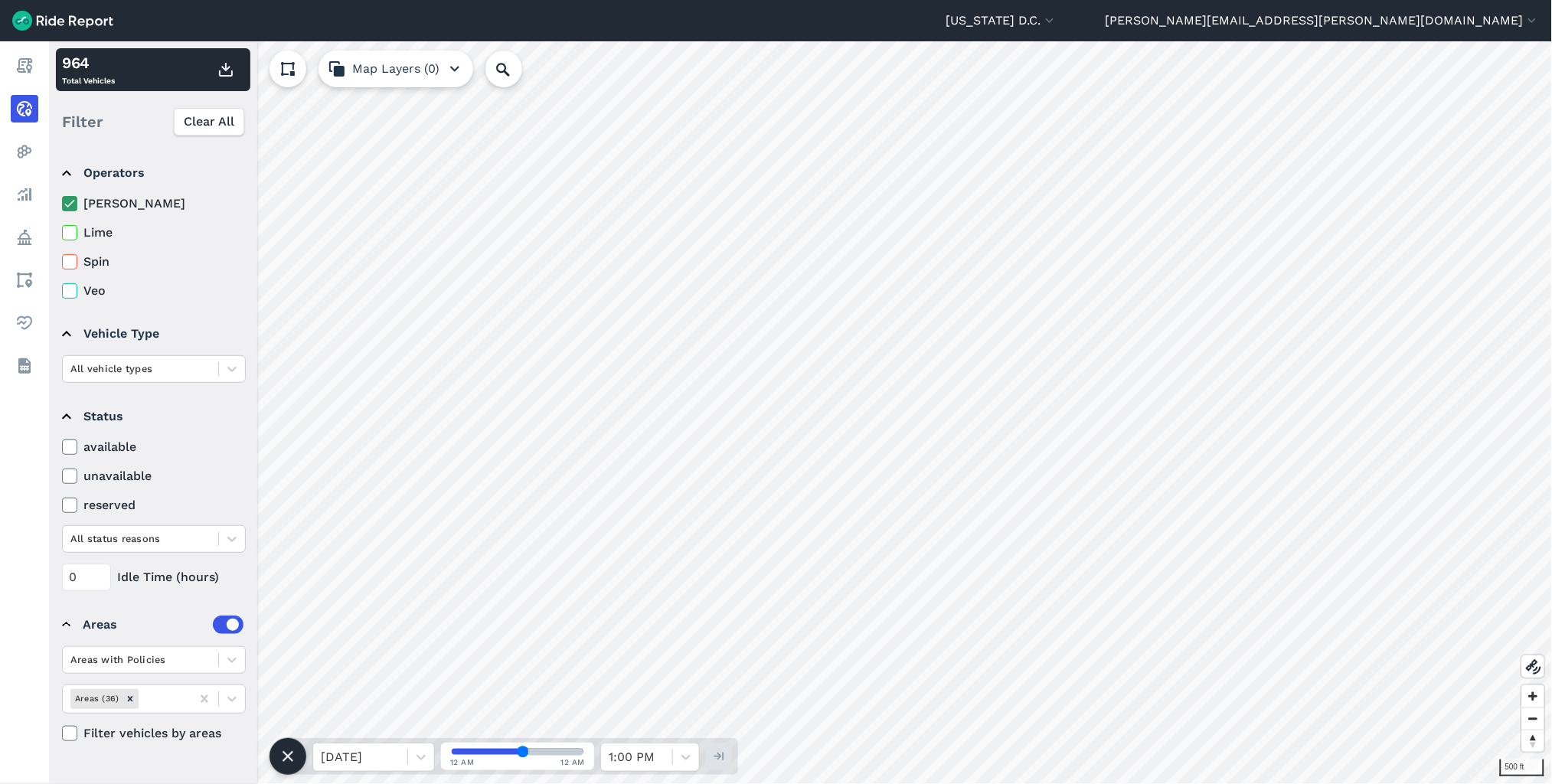 click 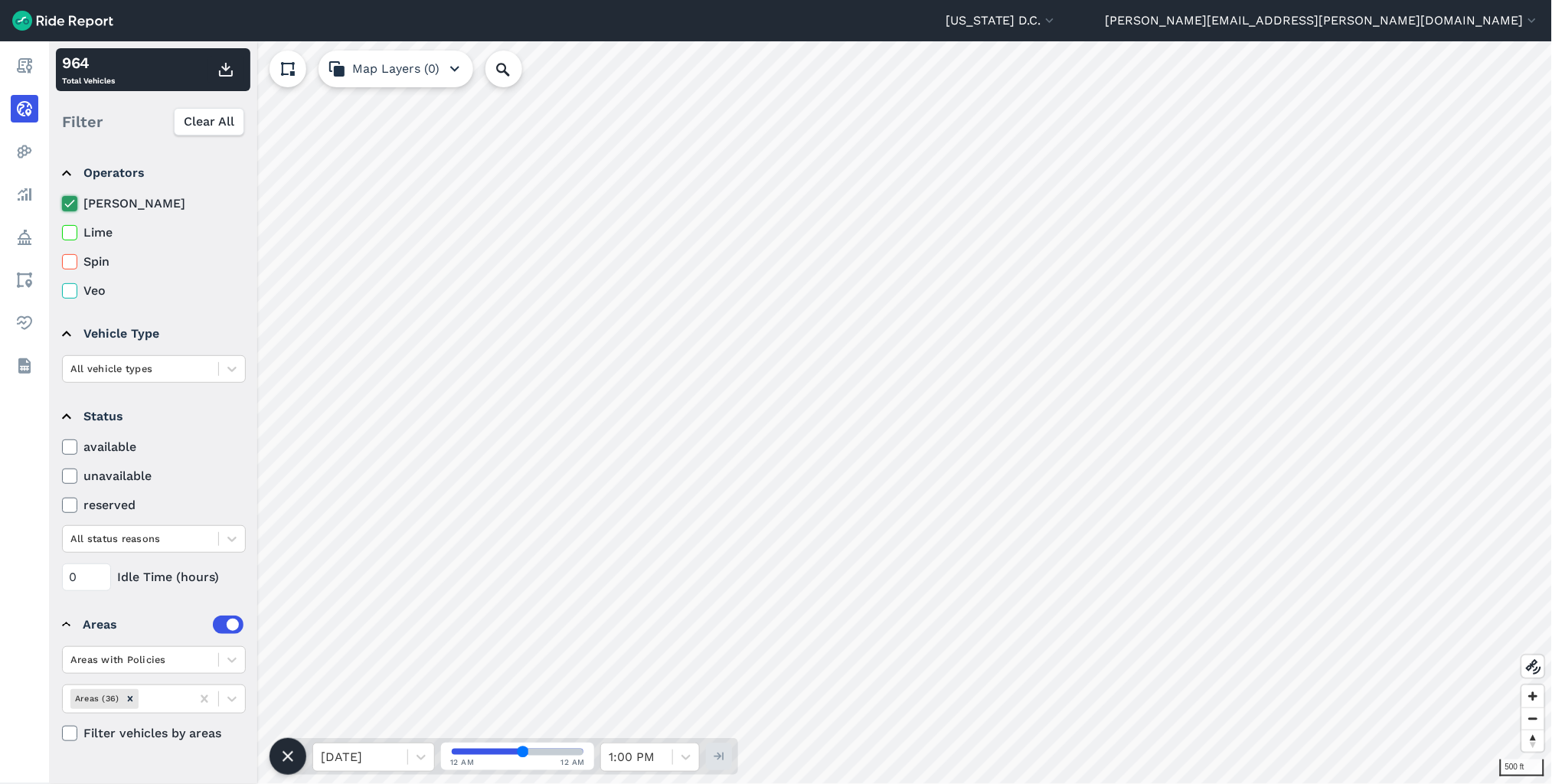 click on "[PERSON_NAME]" at bounding box center [62, 199] 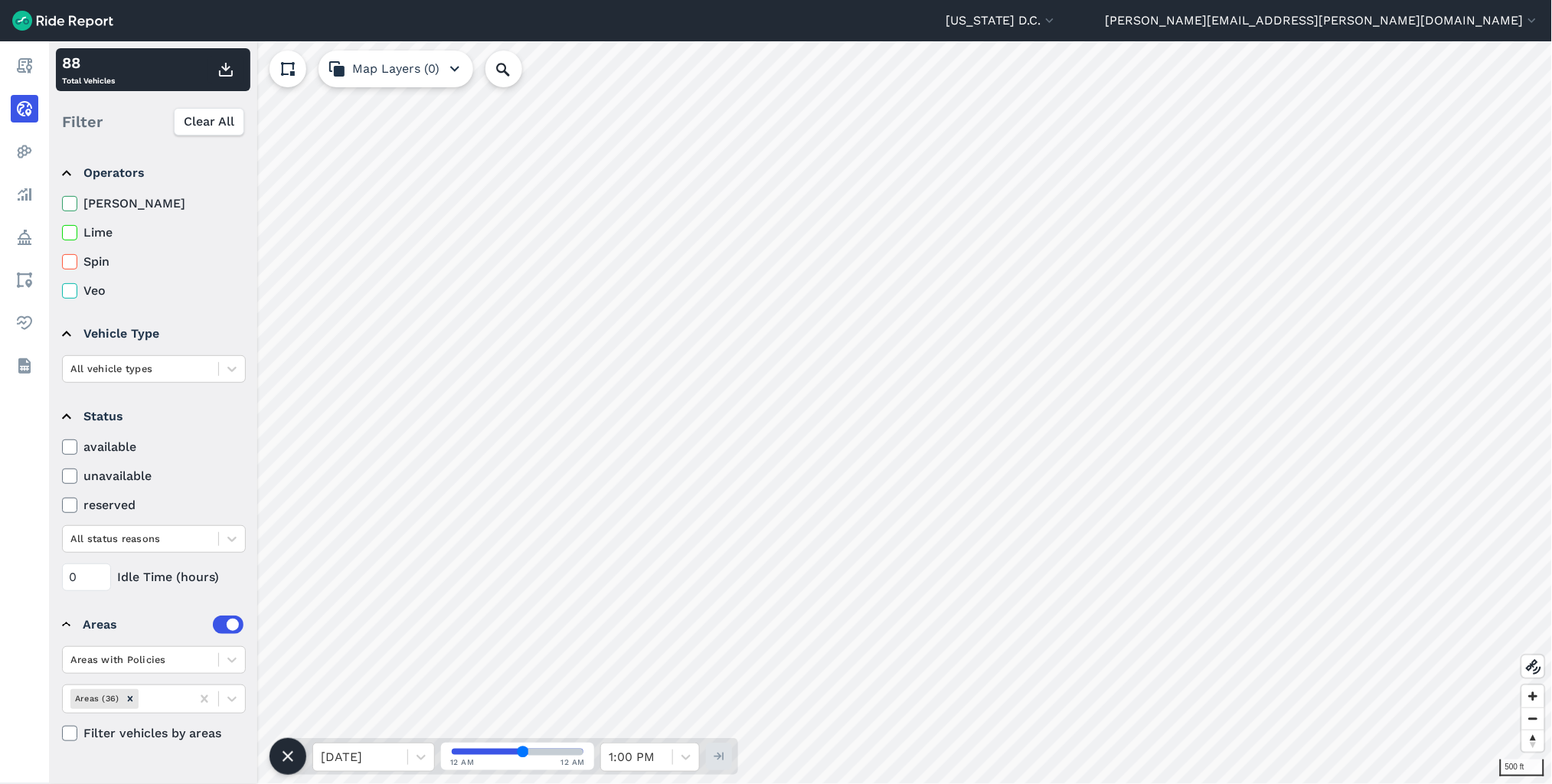 click 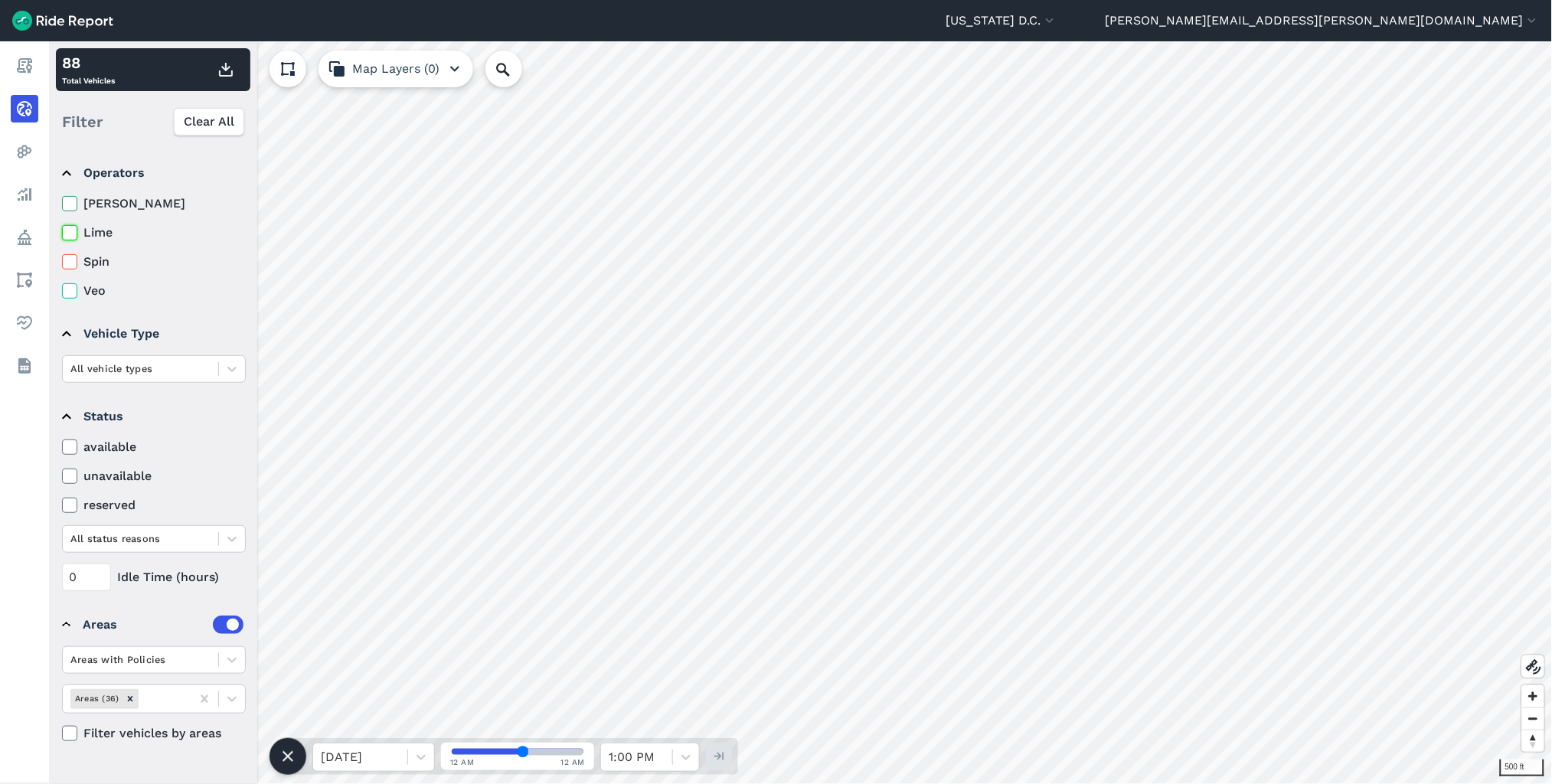 click on "Lime" at bounding box center [62, 228] 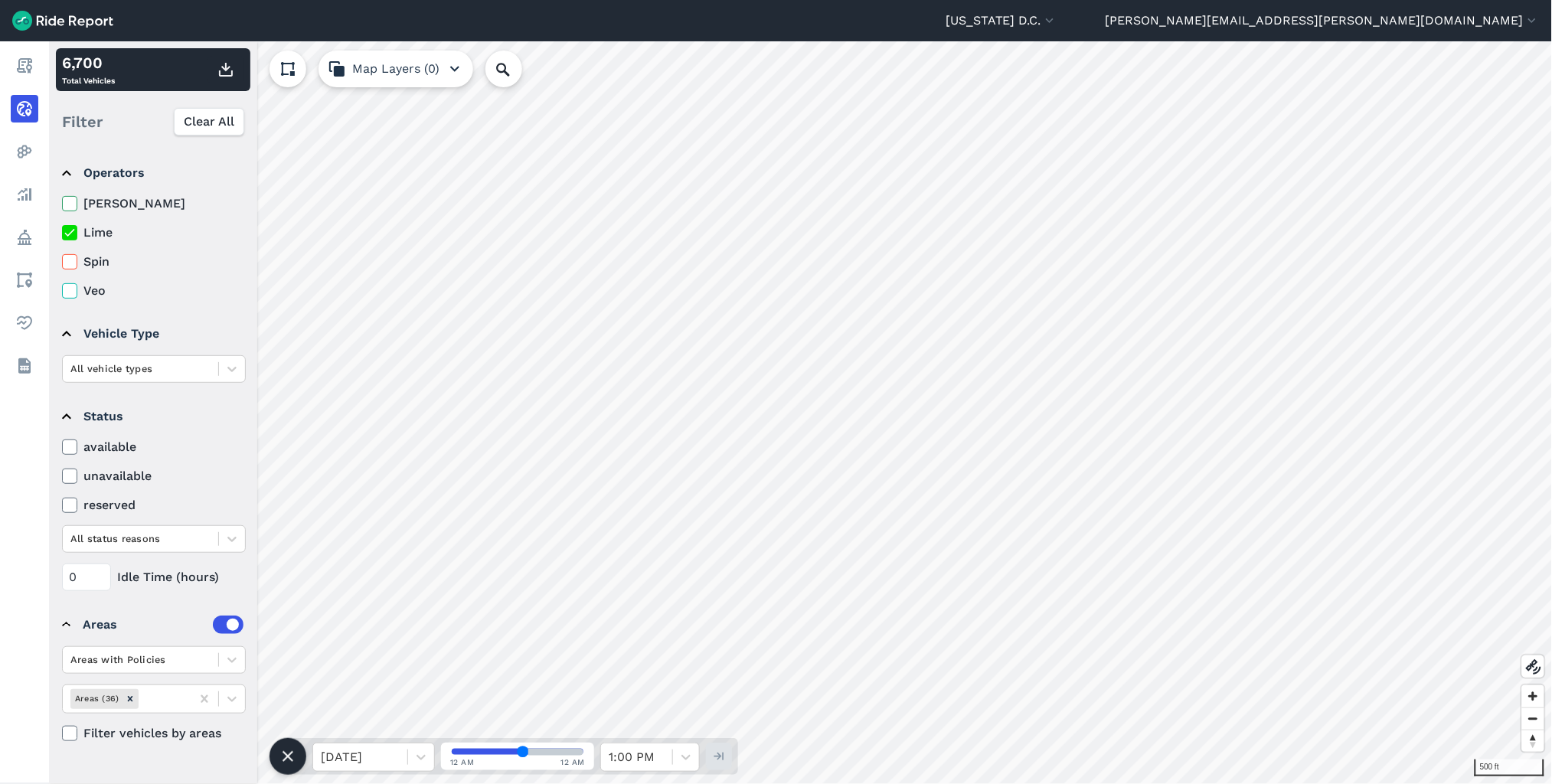 click 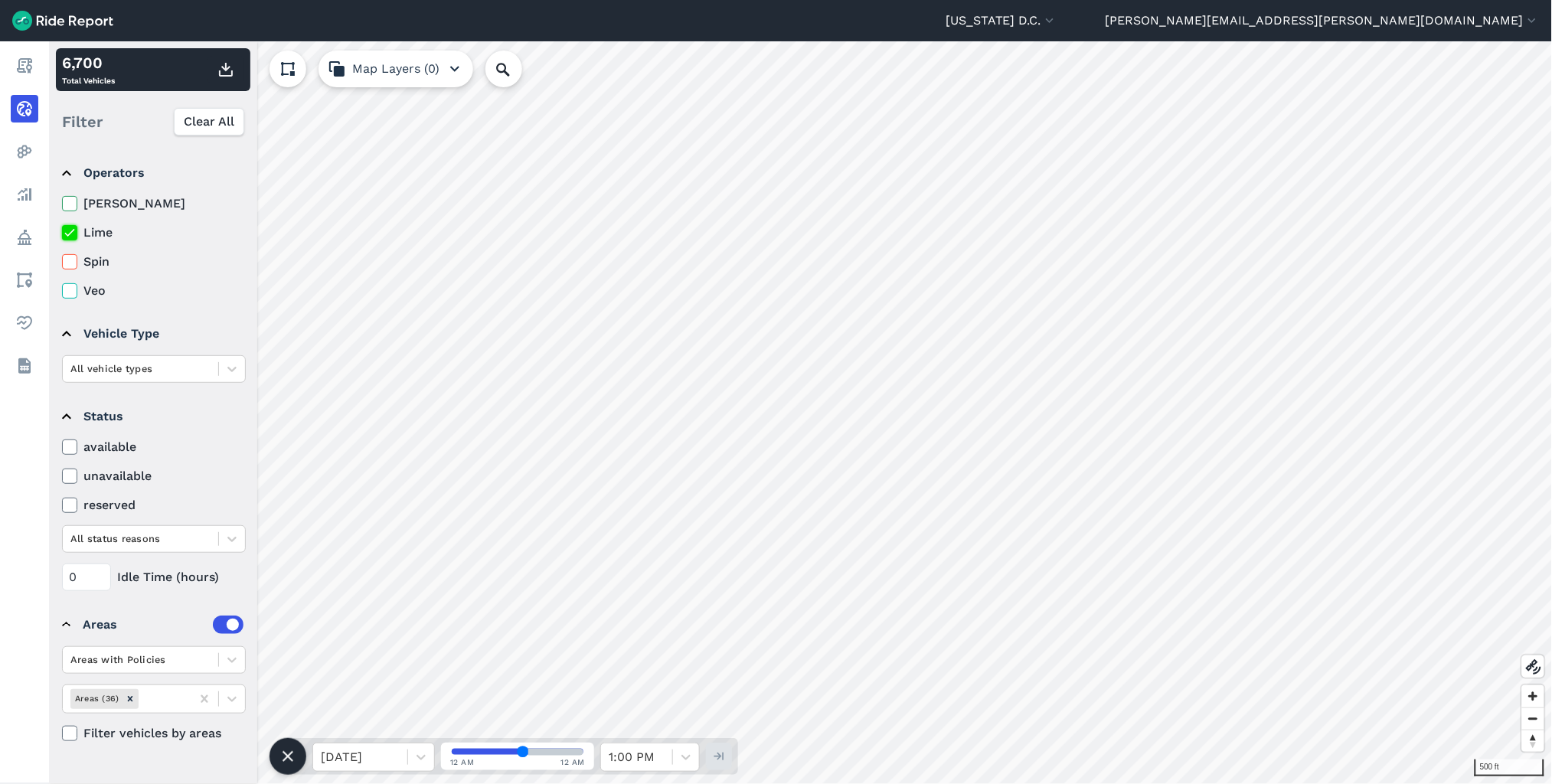 click on "Lime" at bounding box center [62, 228] 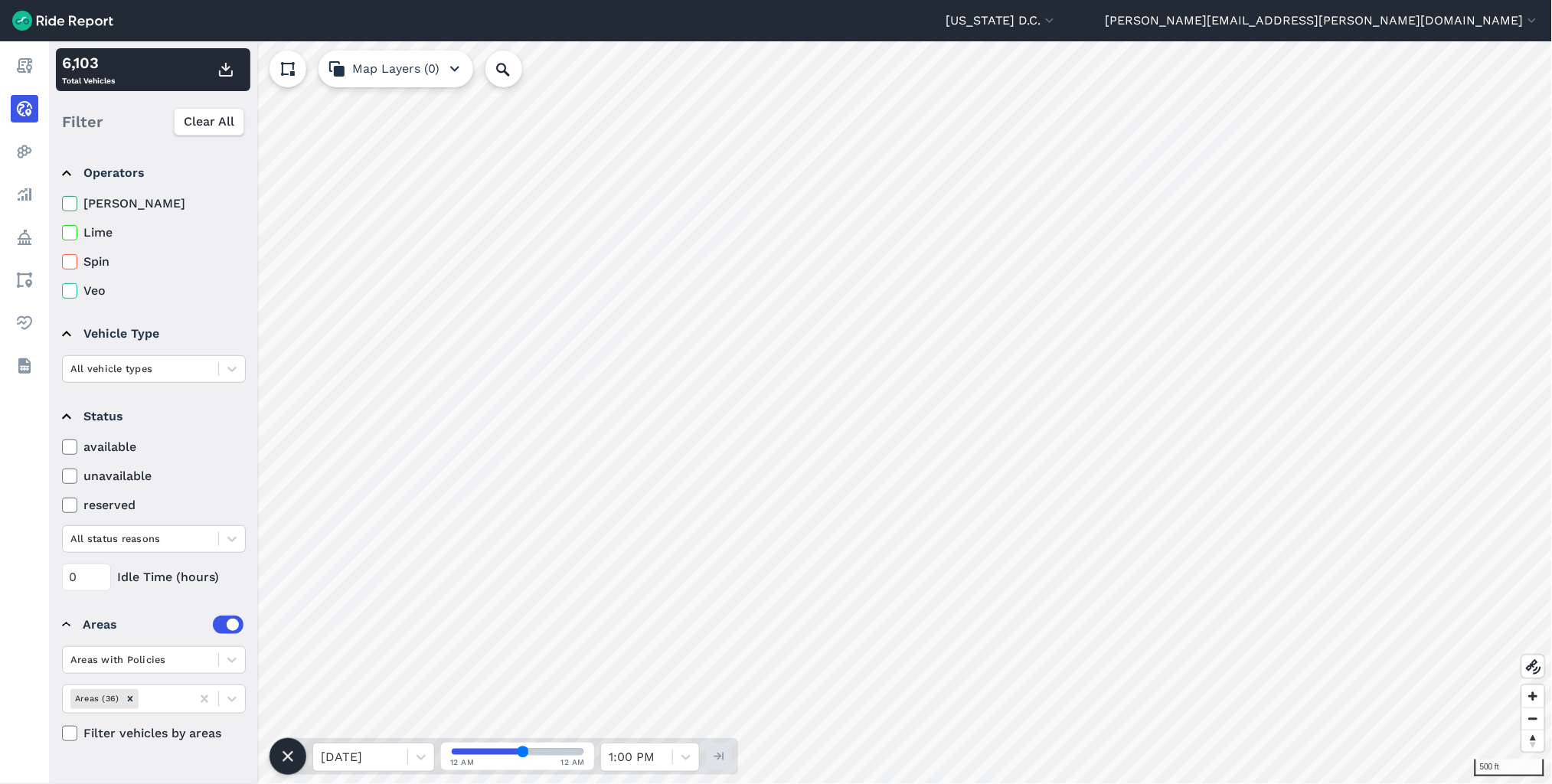 click 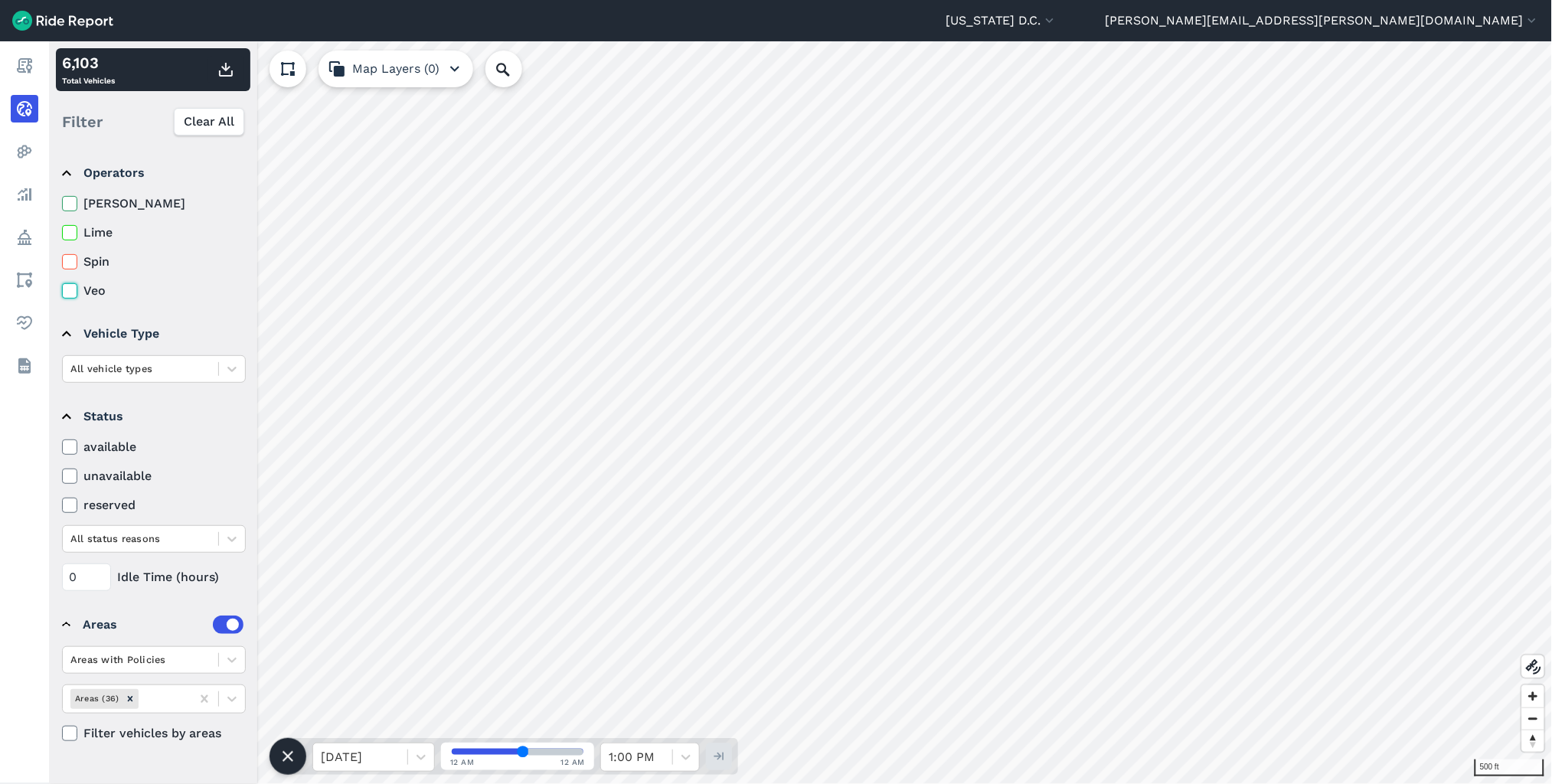 click on "Veo" at bounding box center (62, 286) 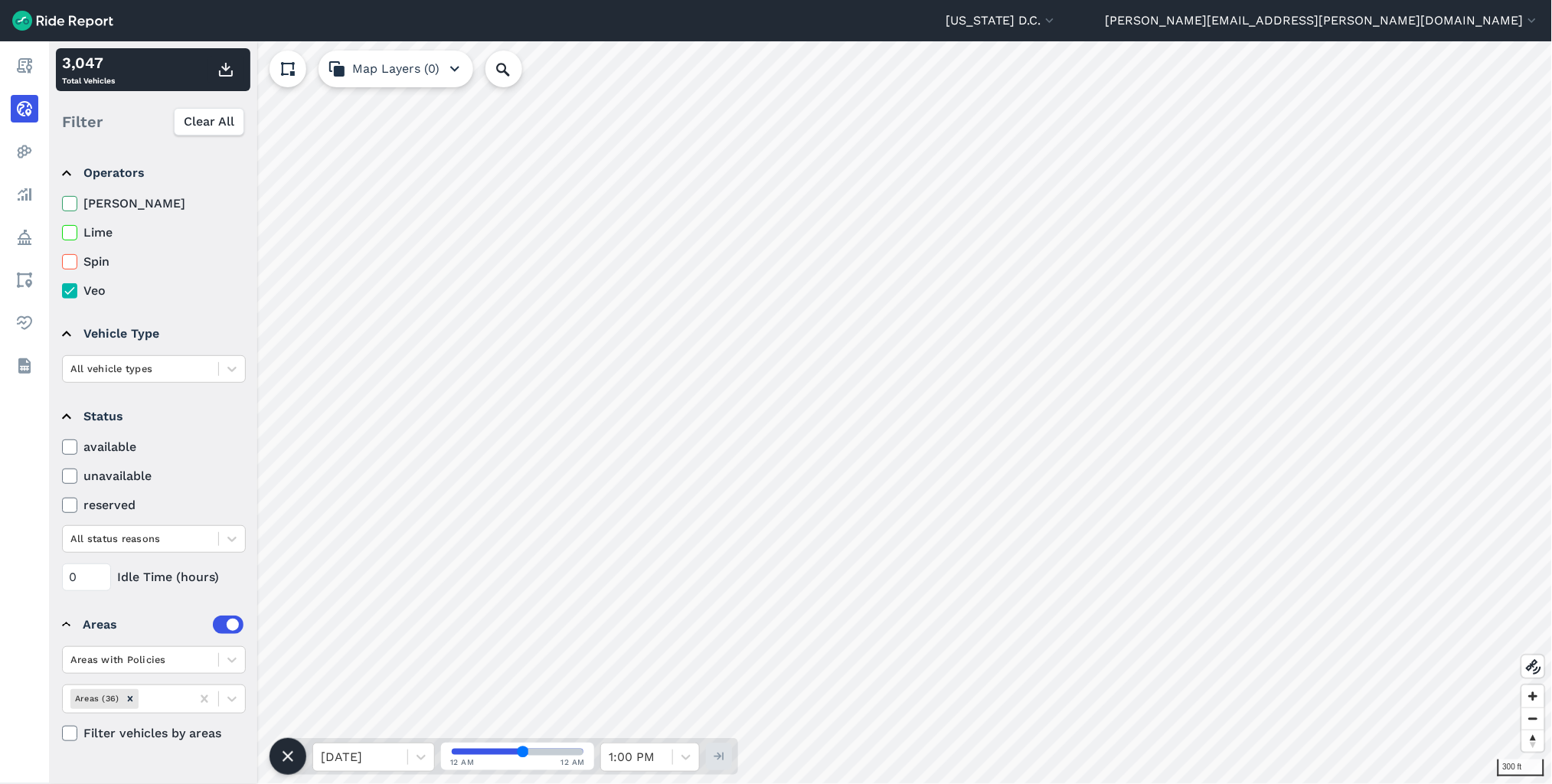 click at bounding box center [70, 204] 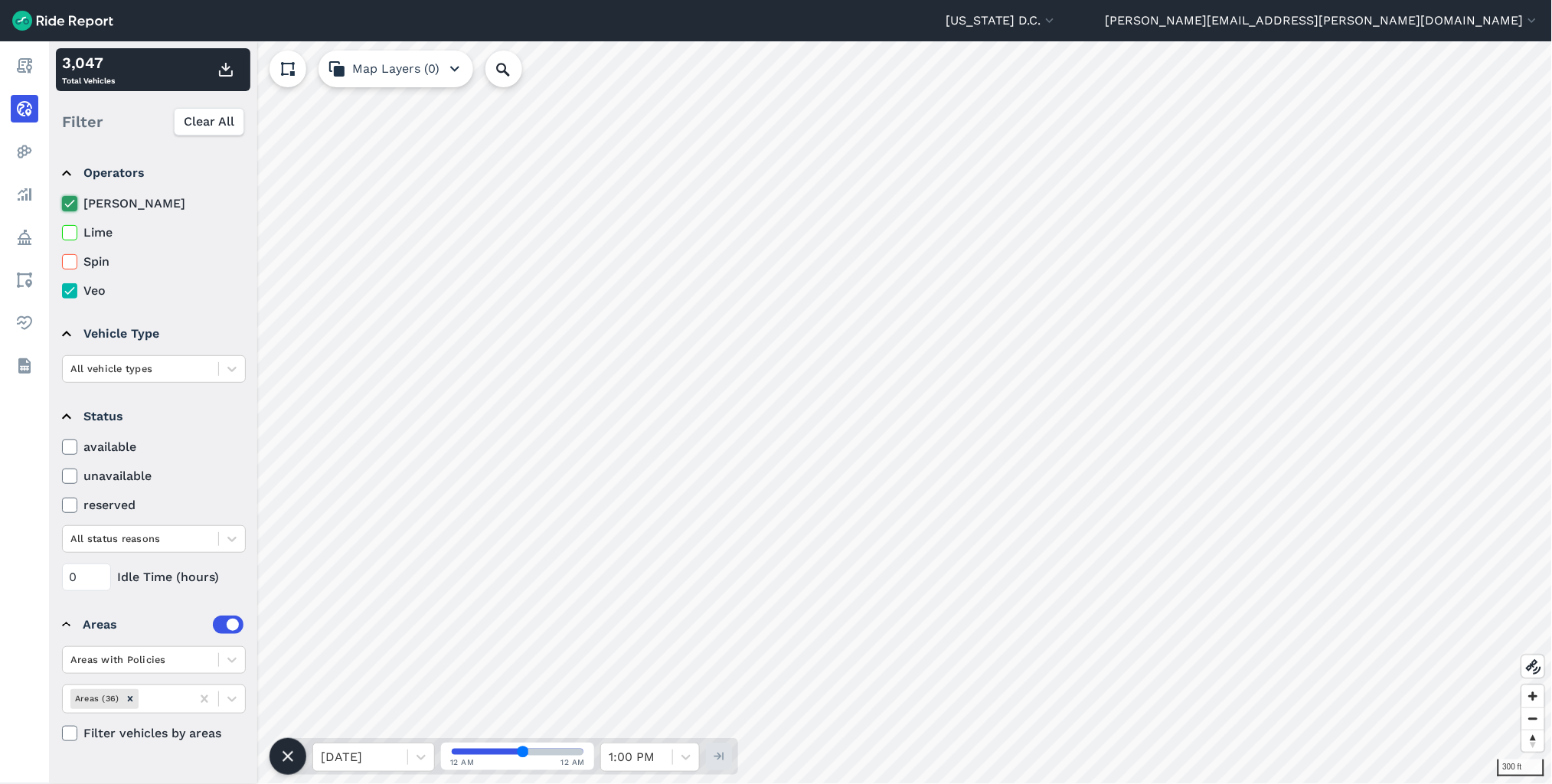 click 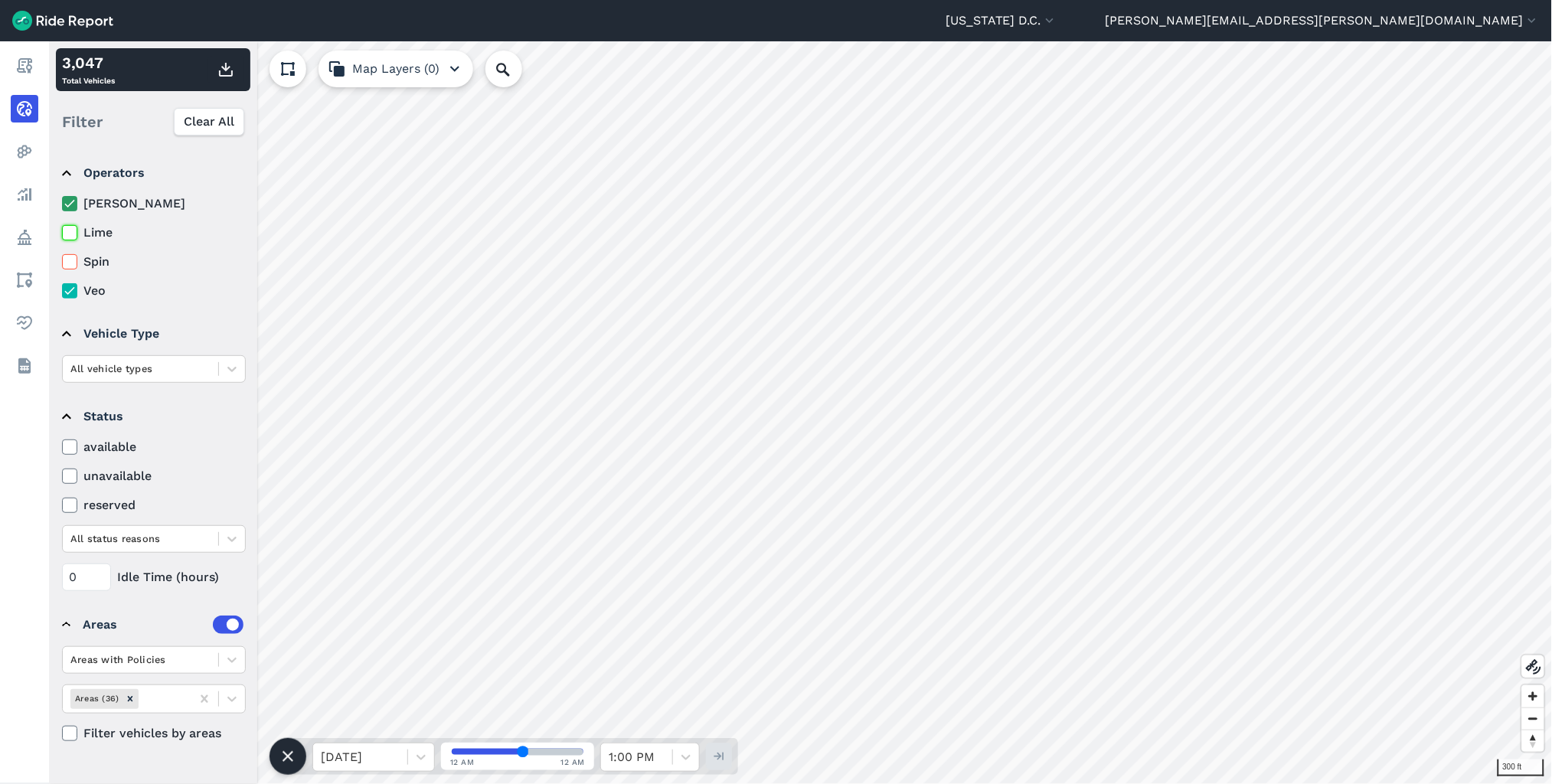 click on "Lime" at bounding box center (62, 228) 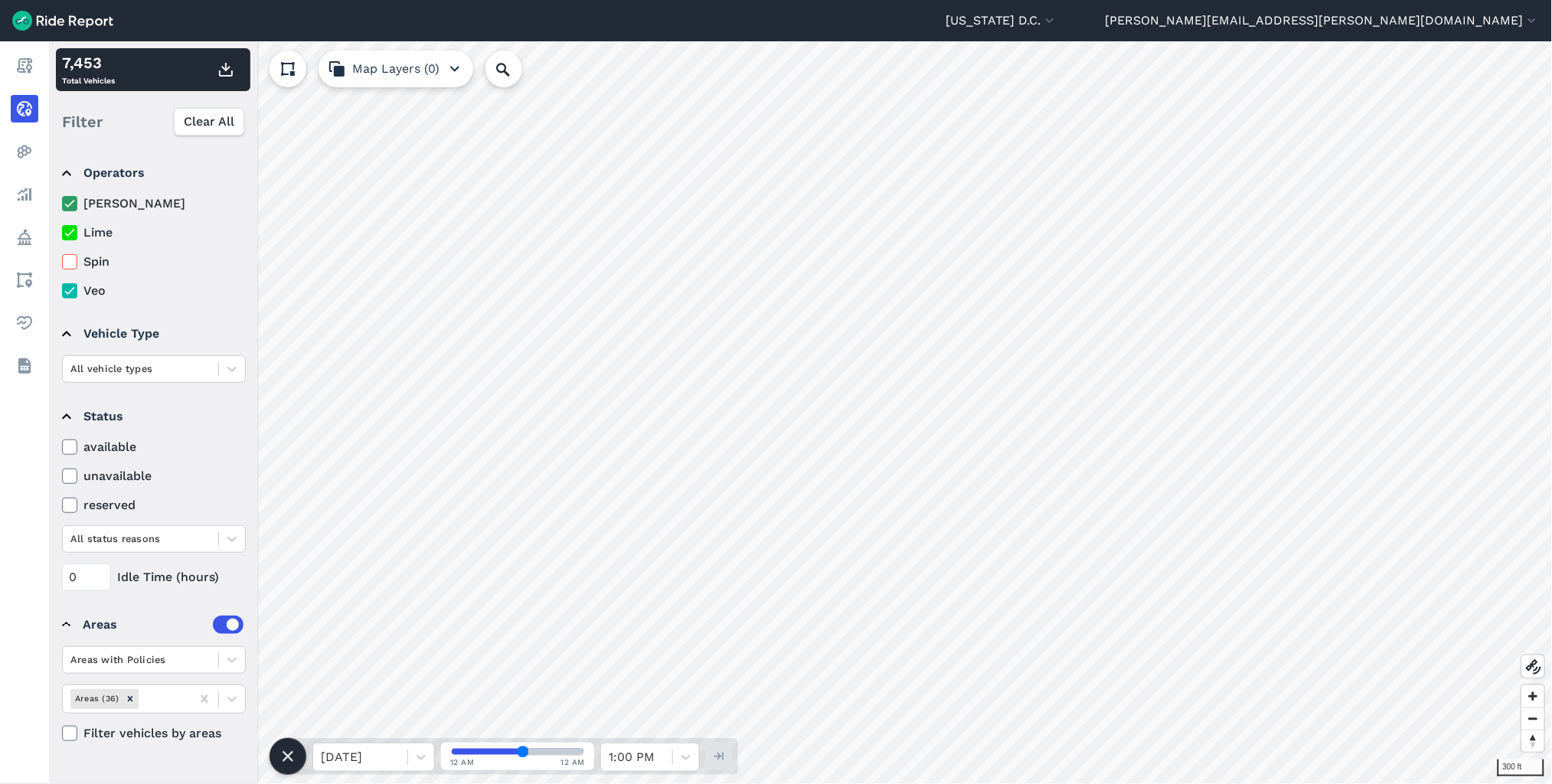 click 